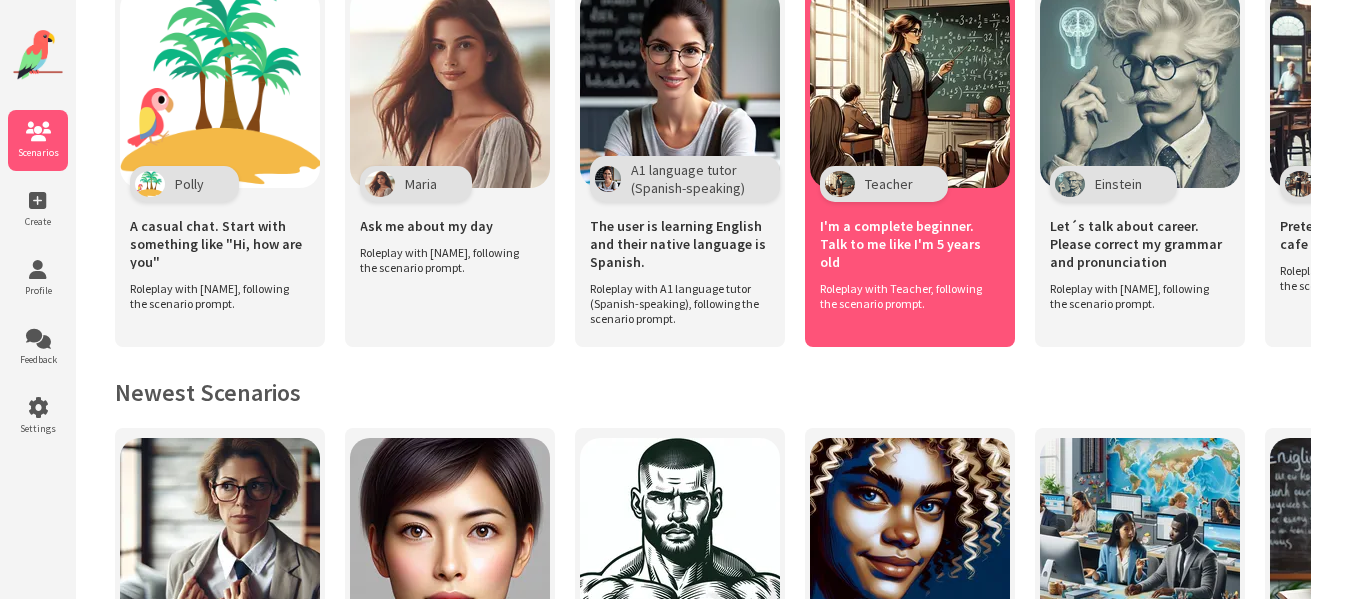 scroll, scrollTop: 0, scrollLeft: 0, axis: both 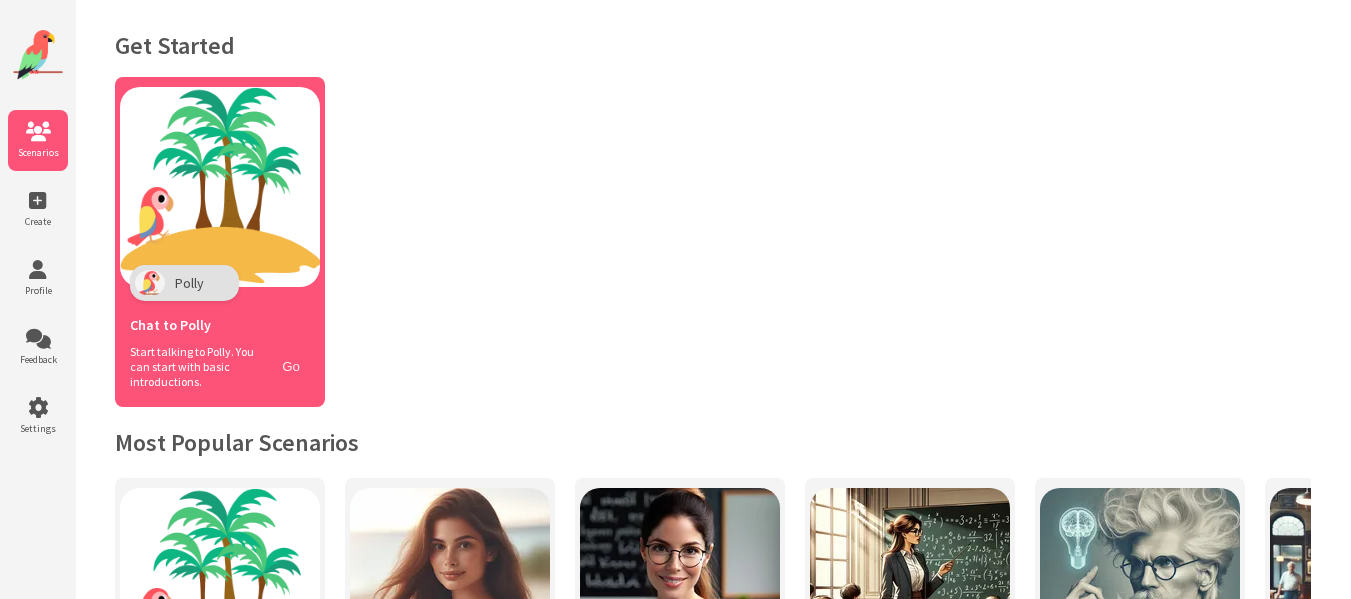click on "Go" at bounding box center (291, 366) 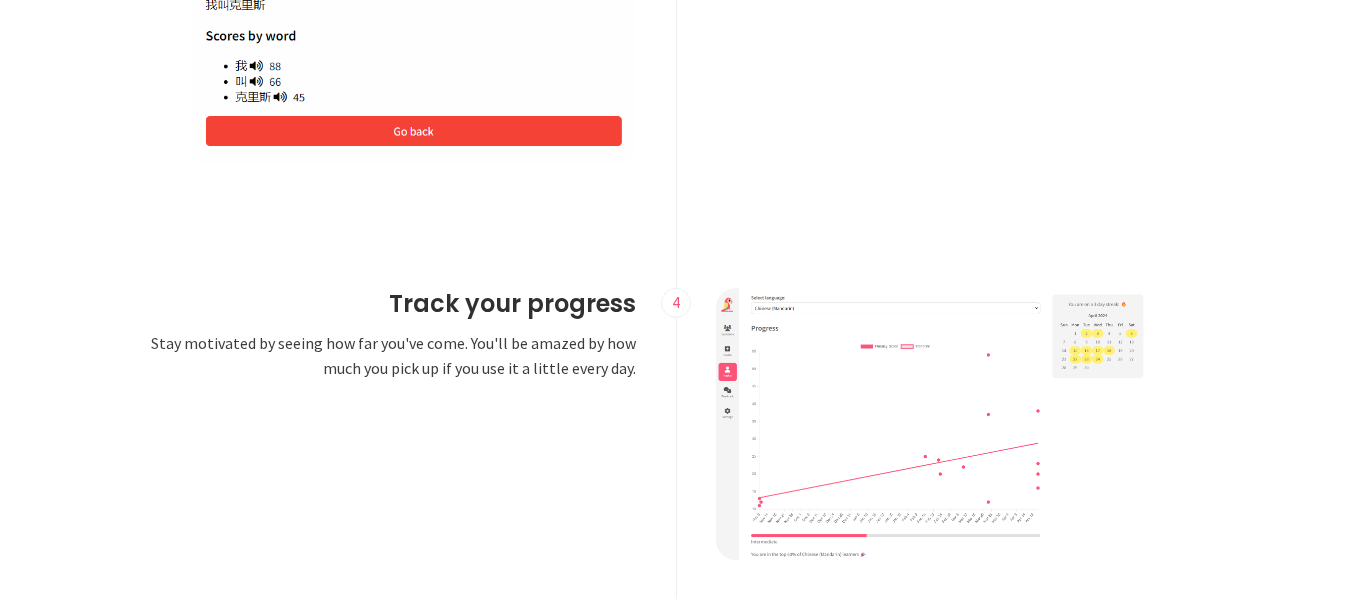 scroll, scrollTop: 3000, scrollLeft: 0, axis: vertical 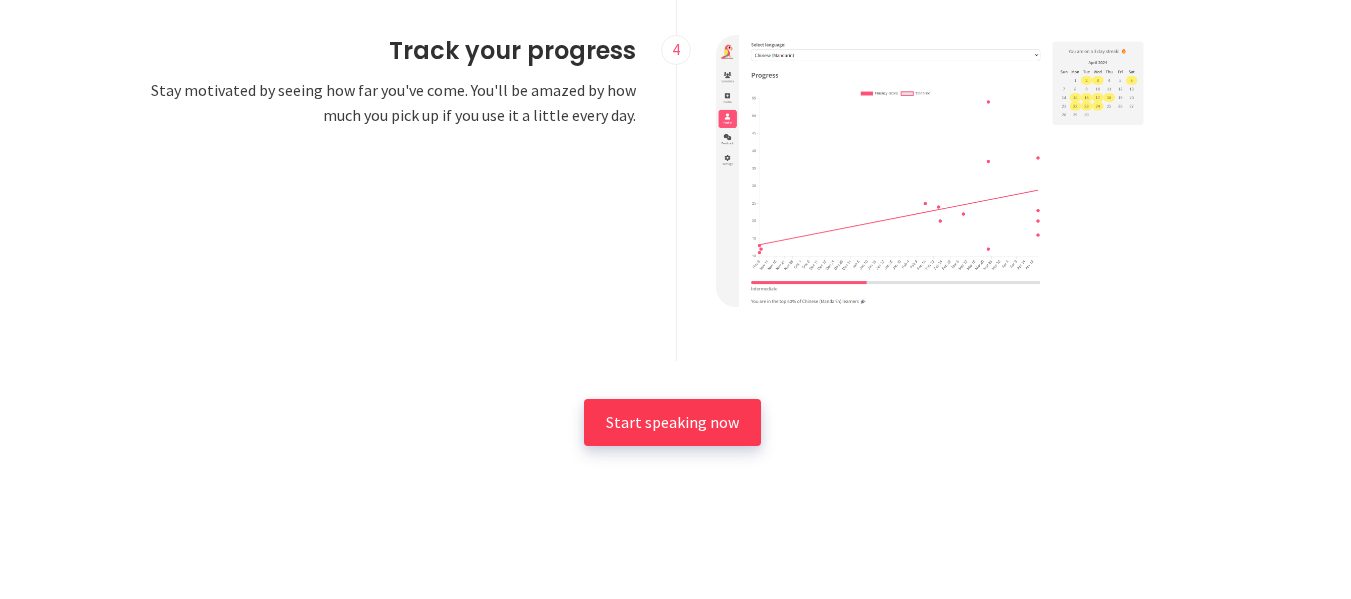 click on "Start speaking now" at bounding box center (672, 422) 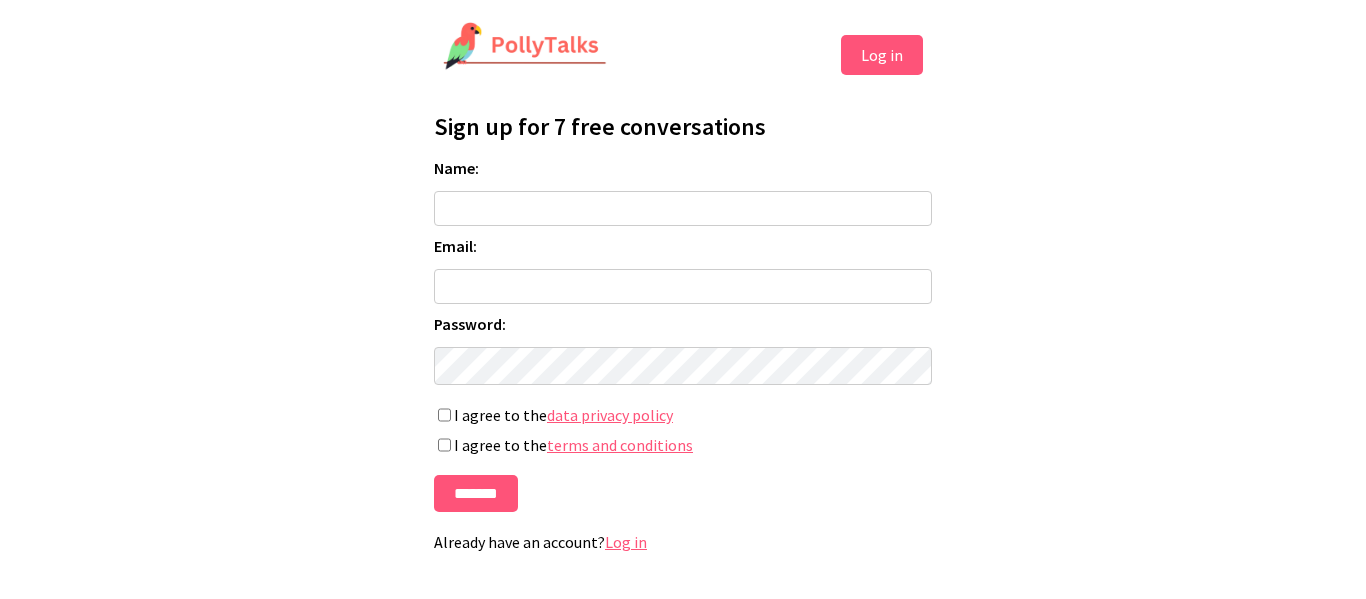 scroll, scrollTop: 0, scrollLeft: 0, axis: both 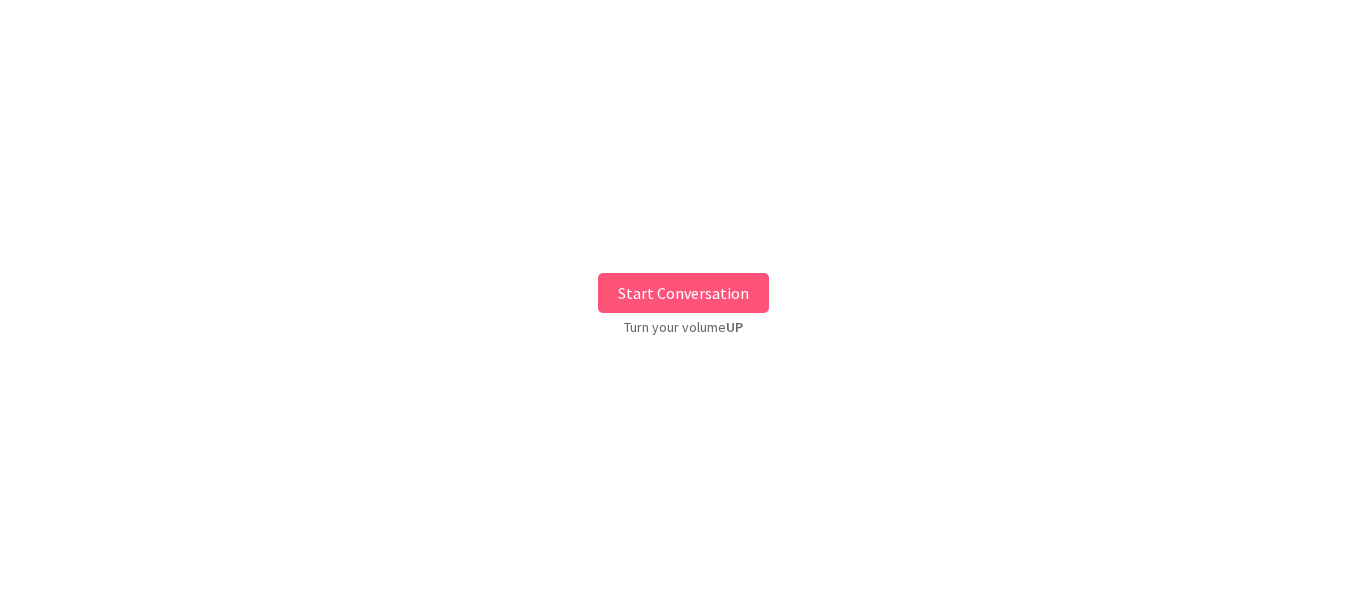click on "Start Conversation" at bounding box center [683, 293] 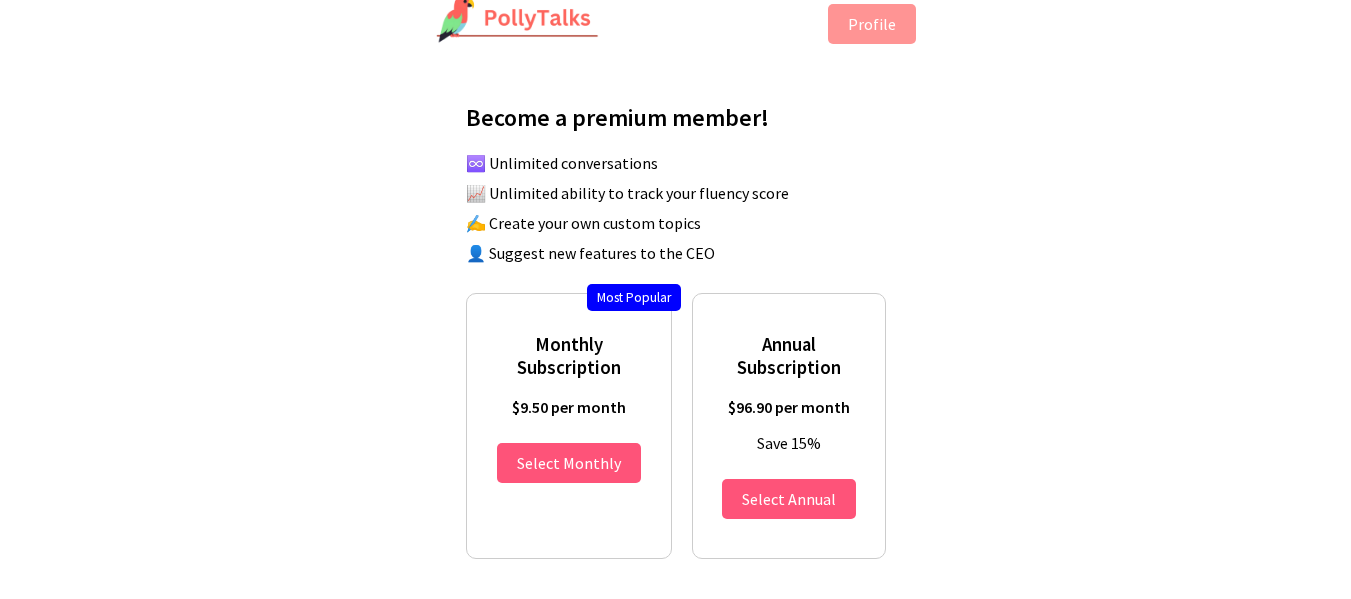 scroll, scrollTop: 0, scrollLeft: 0, axis: both 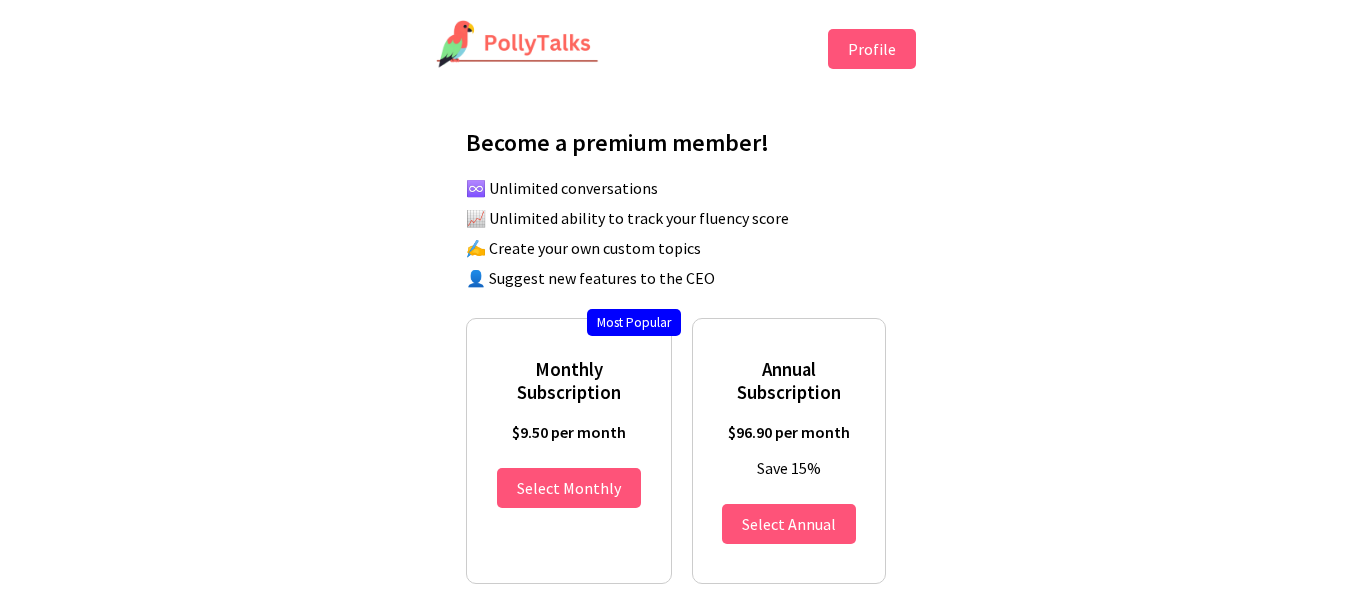 click on "Profile" at bounding box center (872, 49) 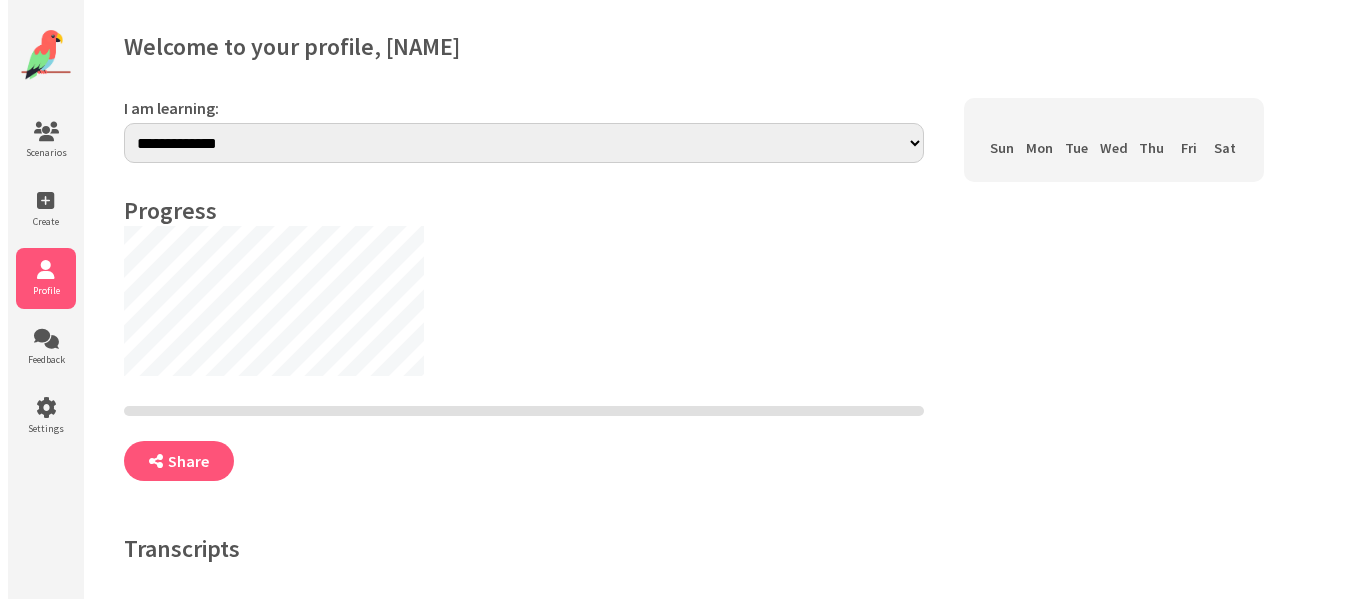 scroll, scrollTop: 0, scrollLeft: 0, axis: both 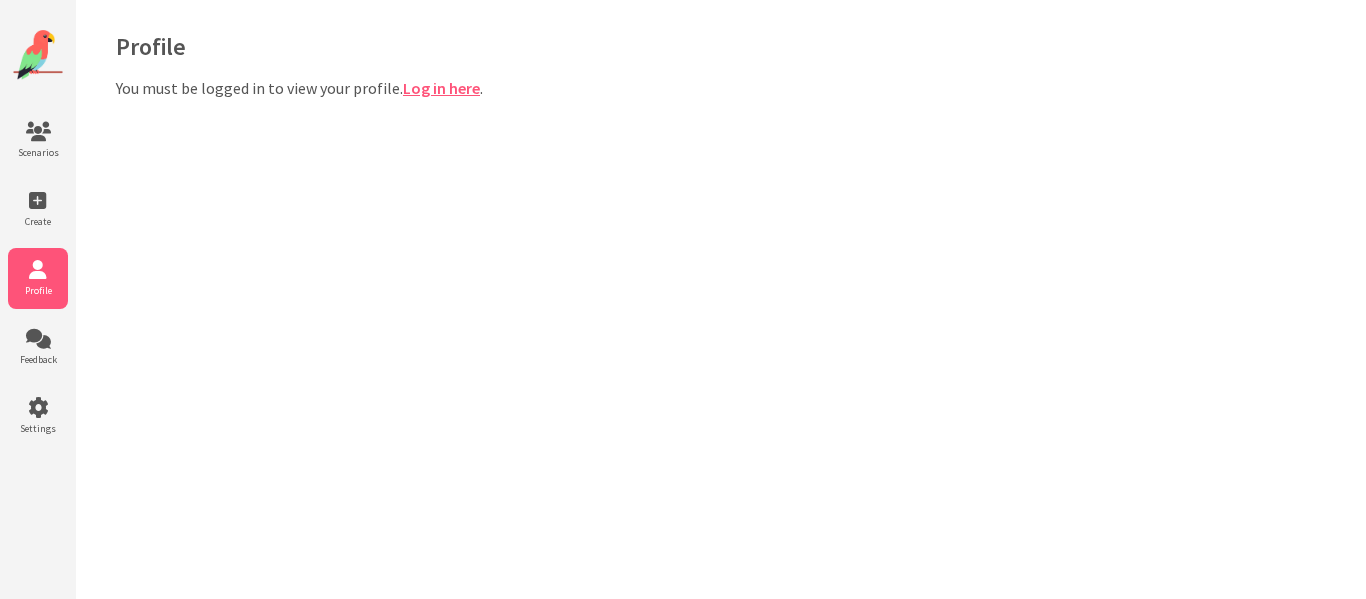 click on "Log in here" at bounding box center [441, 88] 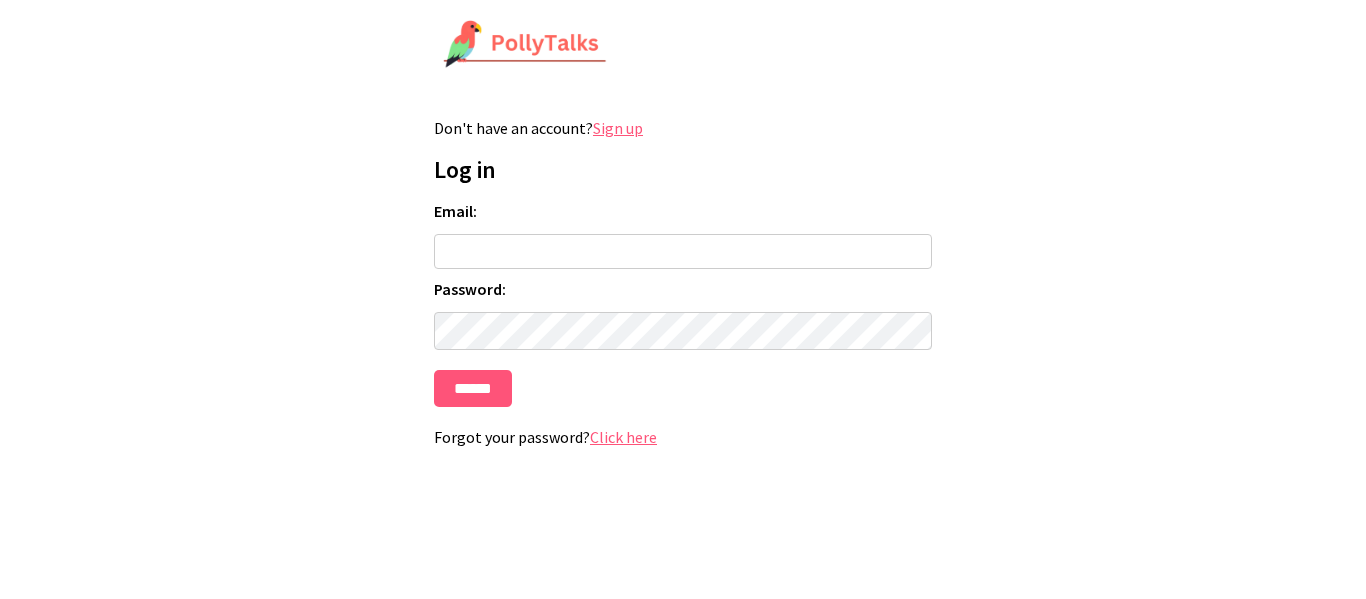 scroll, scrollTop: 0, scrollLeft: 0, axis: both 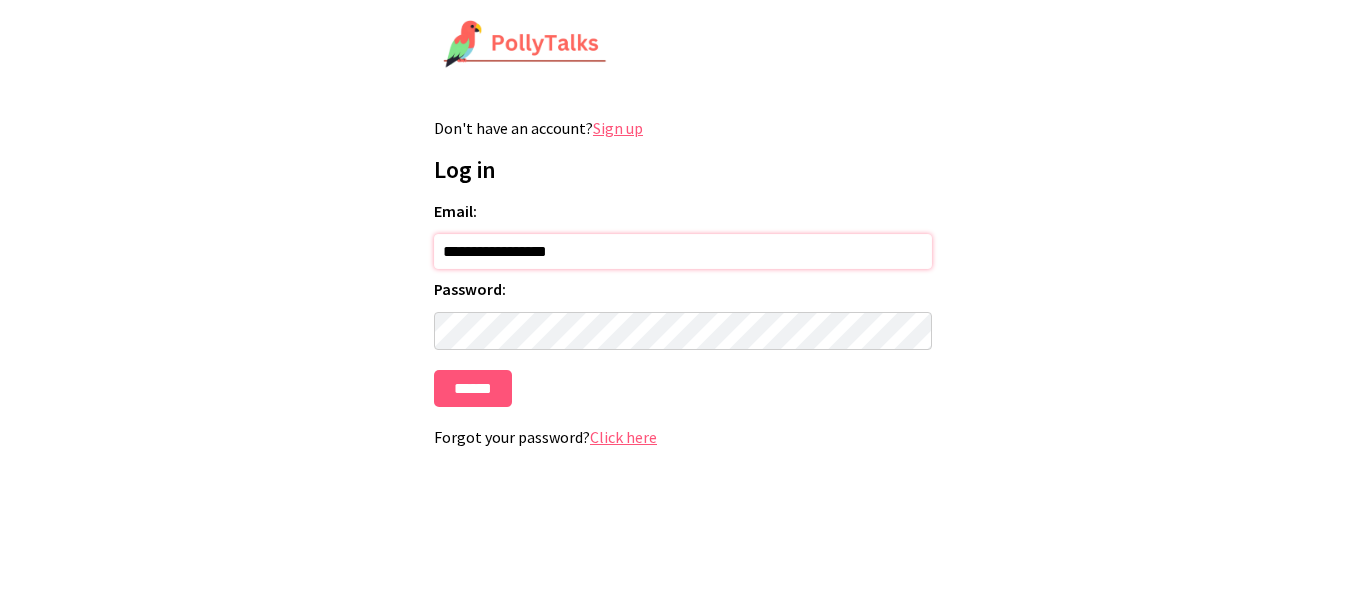 type on "**********" 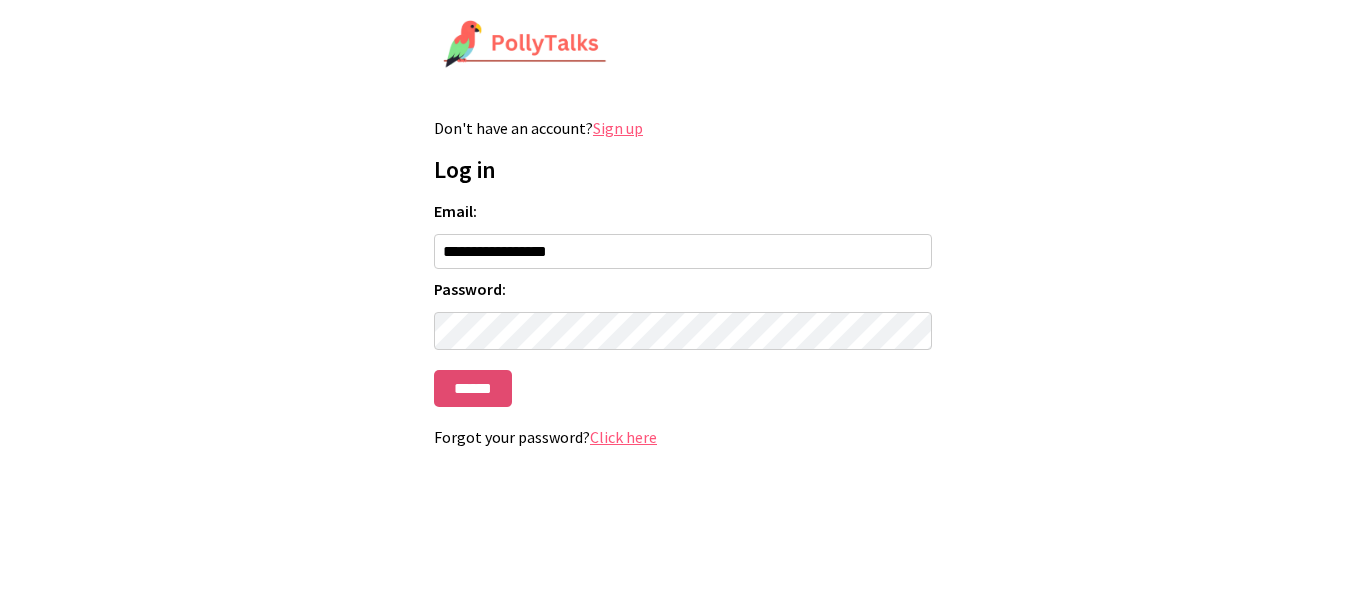 click on "******" at bounding box center [473, 388] 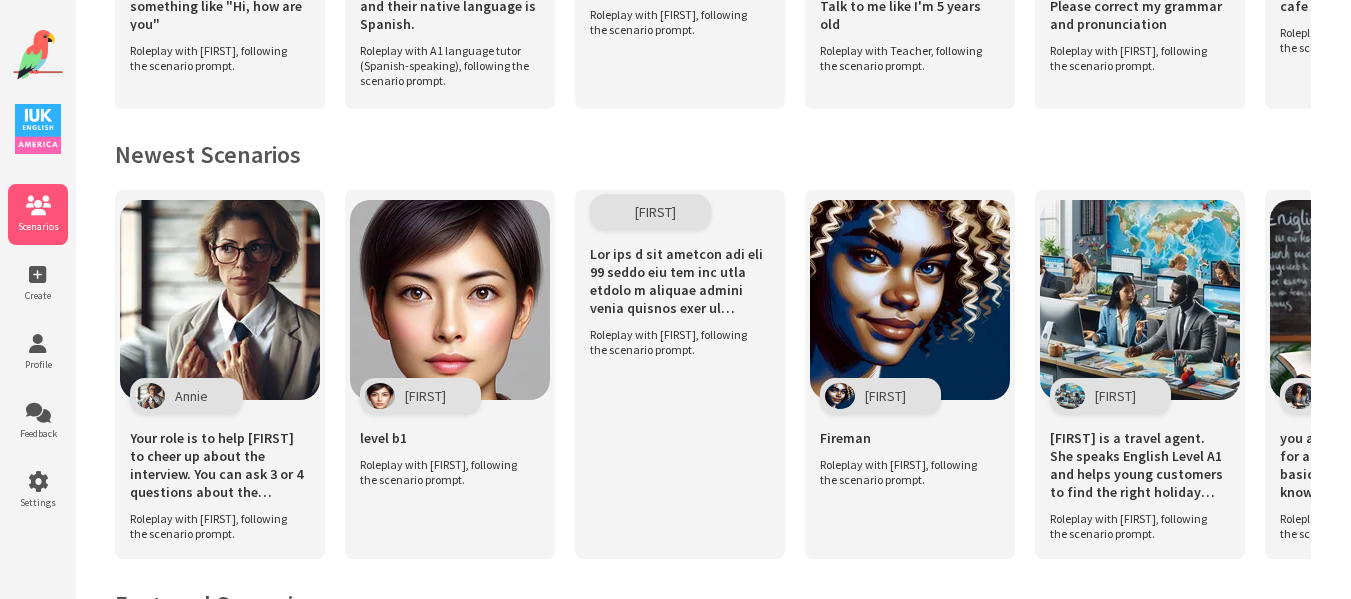 scroll, scrollTop: 800, scrollLeft: 0, axis: vertical 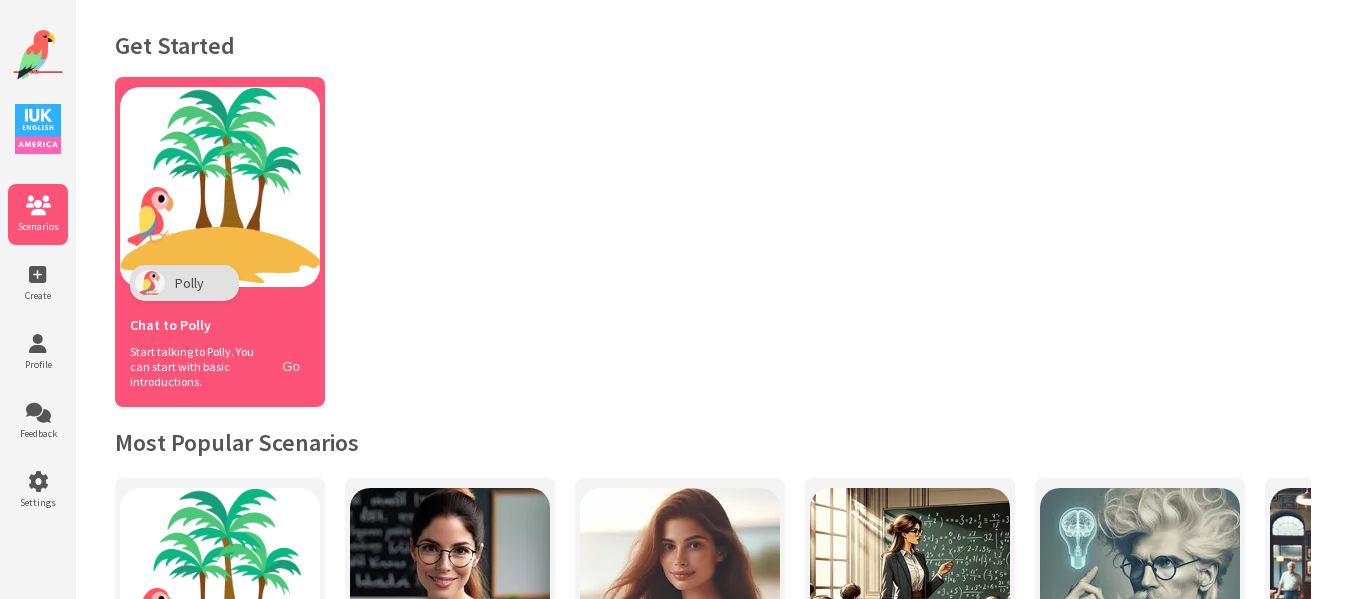 click on "Go" at bounding box center [291, 366] 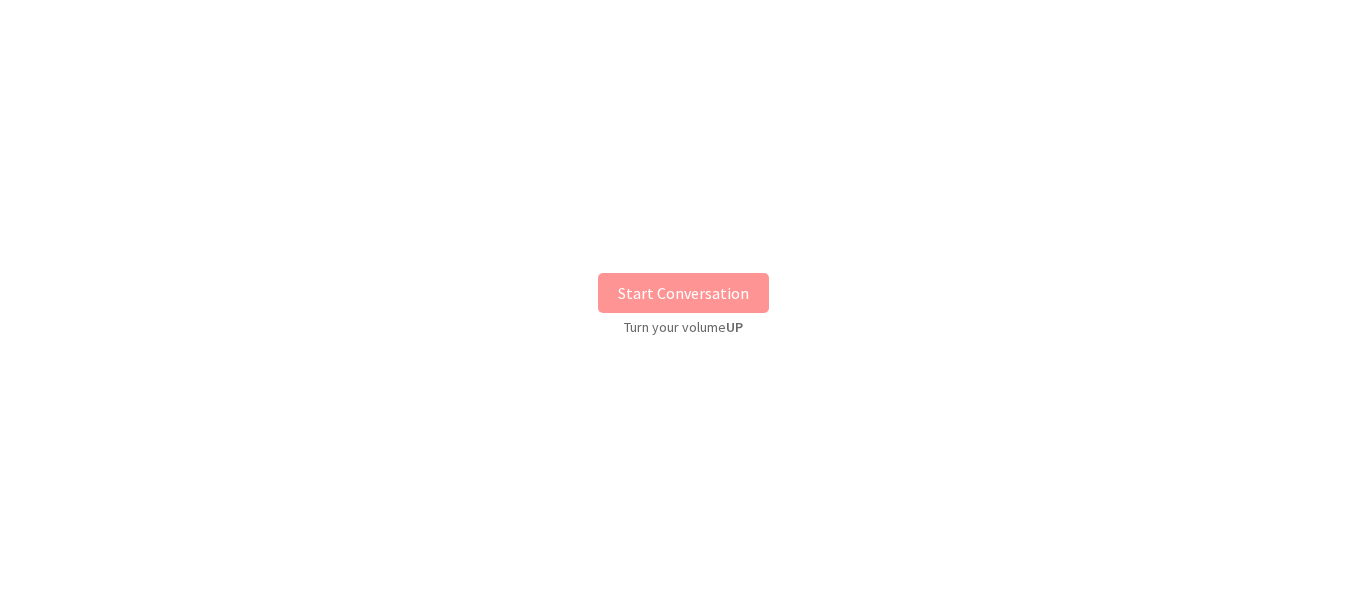 scroll, scrollTop: 0, scrollLeft: 0, axis: both 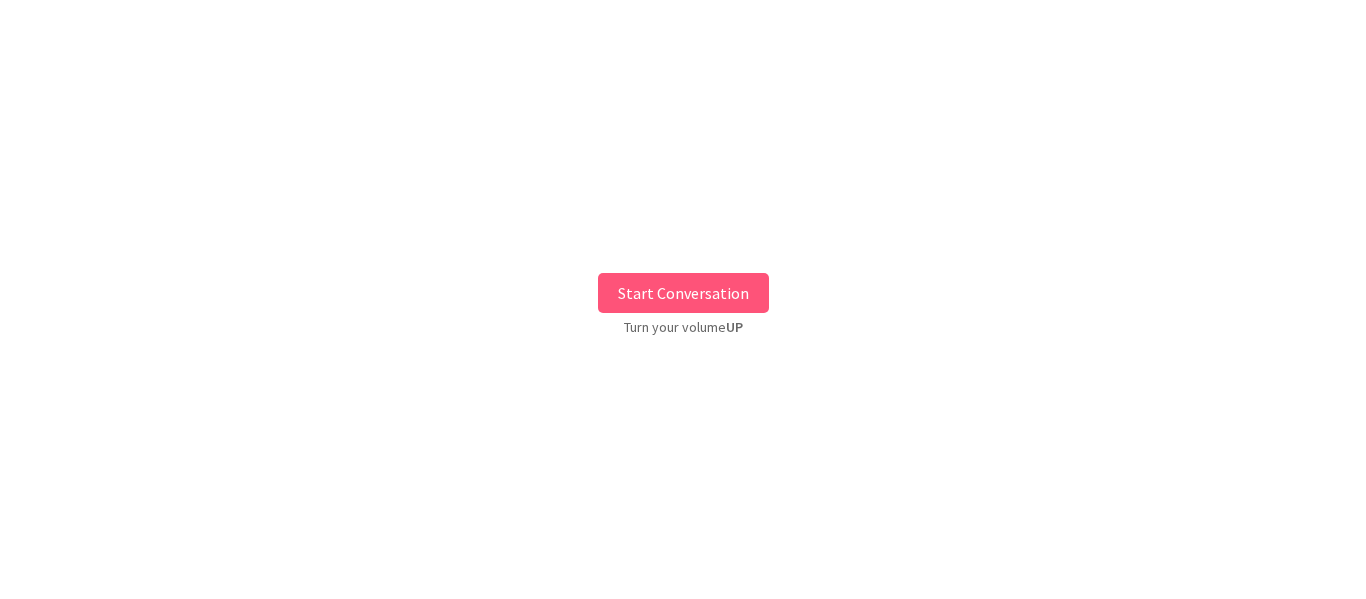 click on "Start Conversation" at bounding box center (683, 293) 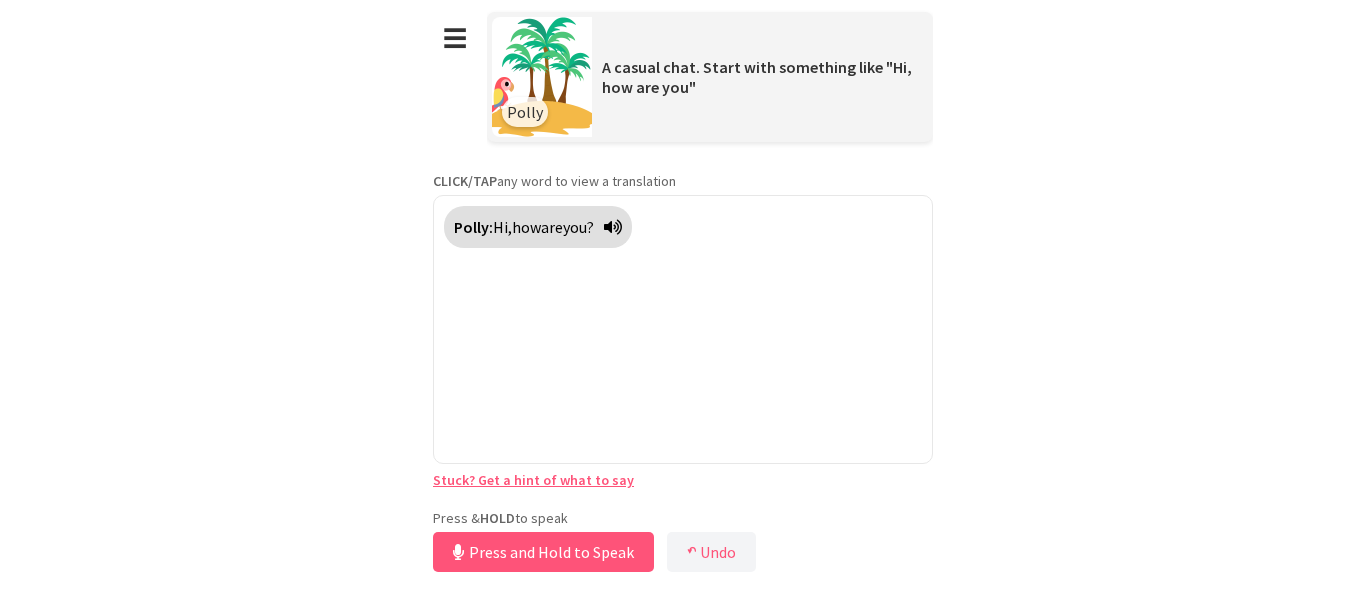 click on "Press &  HOLD  to speak
Press and Hold to Speak
↶  Undo
Save
No voice detected. Hold the button down and speak clearly." at bounding box center (683, 543) 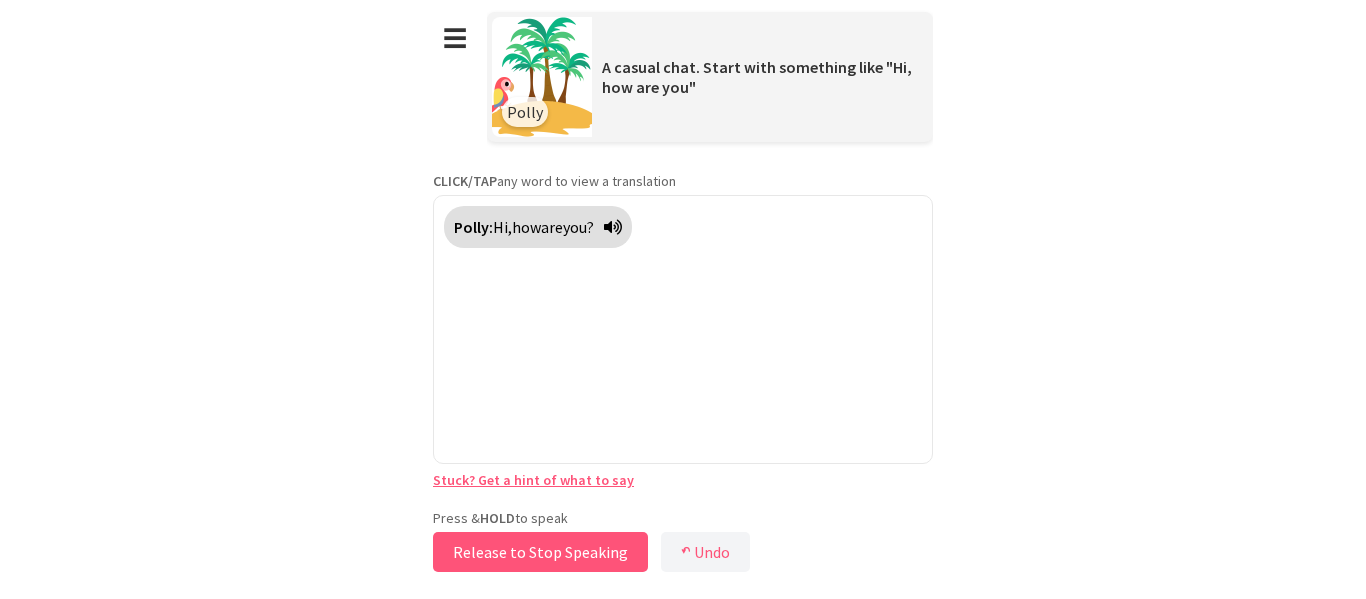 click on "Release to Stop Speaking" at bounding box center [540, 552] 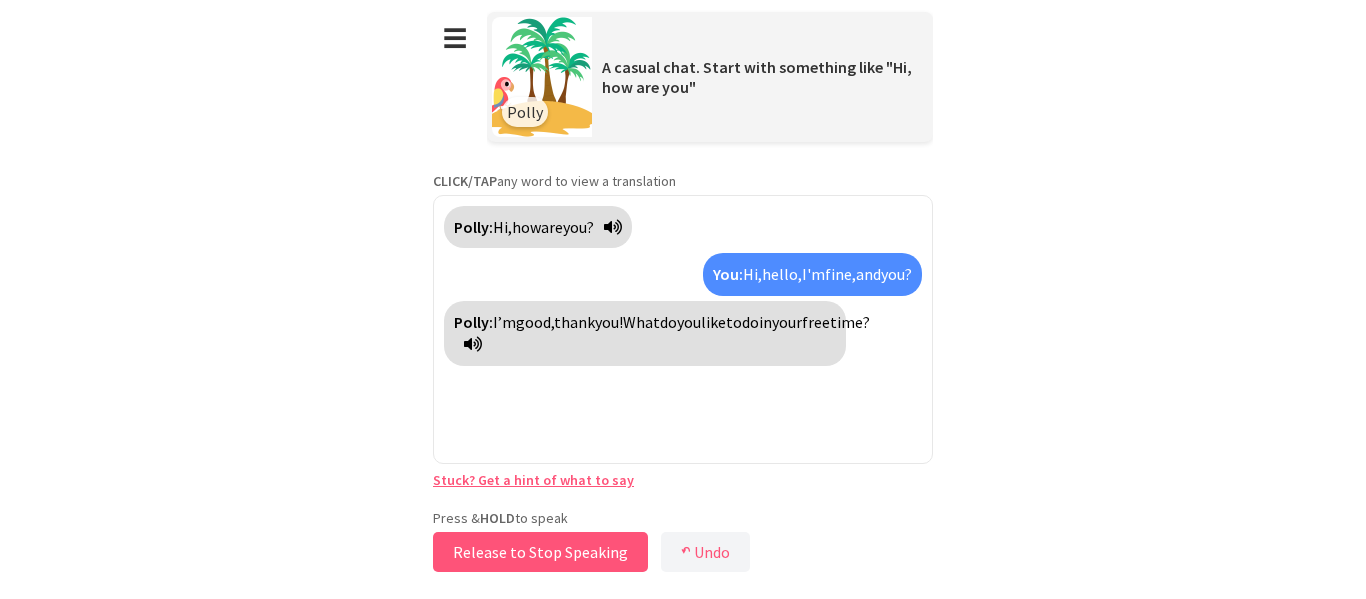 click on "Release to Stop Speaking" at bounding box center (540, 552) 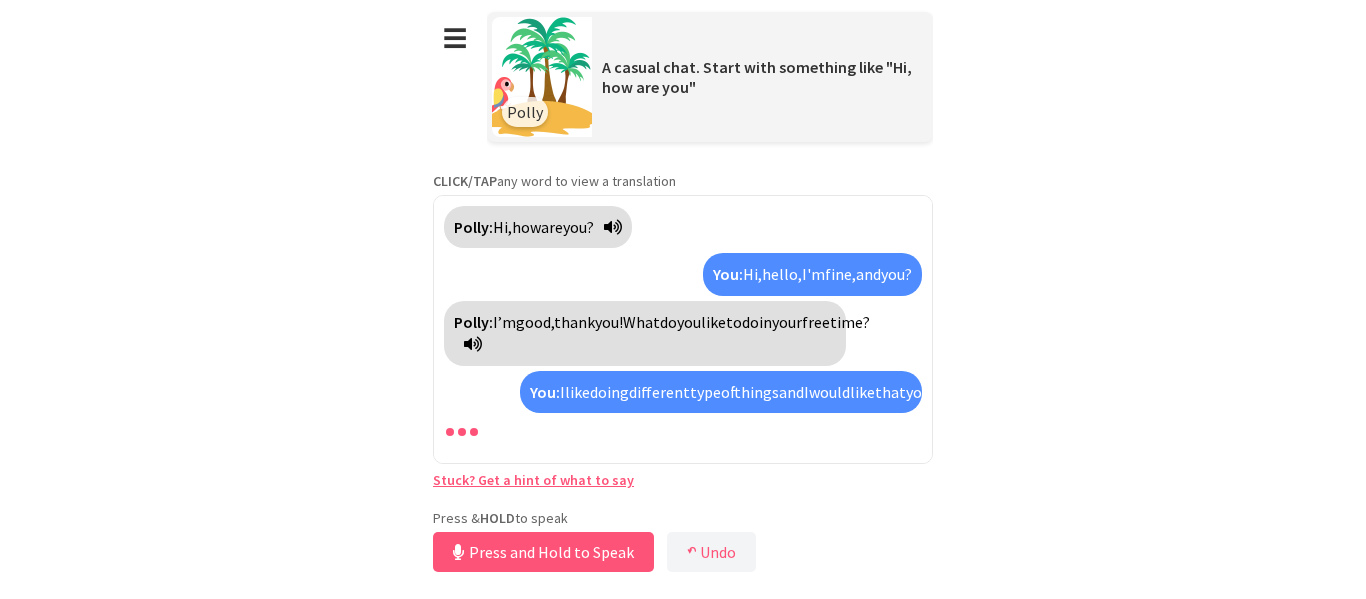 scroll, scrollTop: 70, scrollLeft: 0, axis: vertical 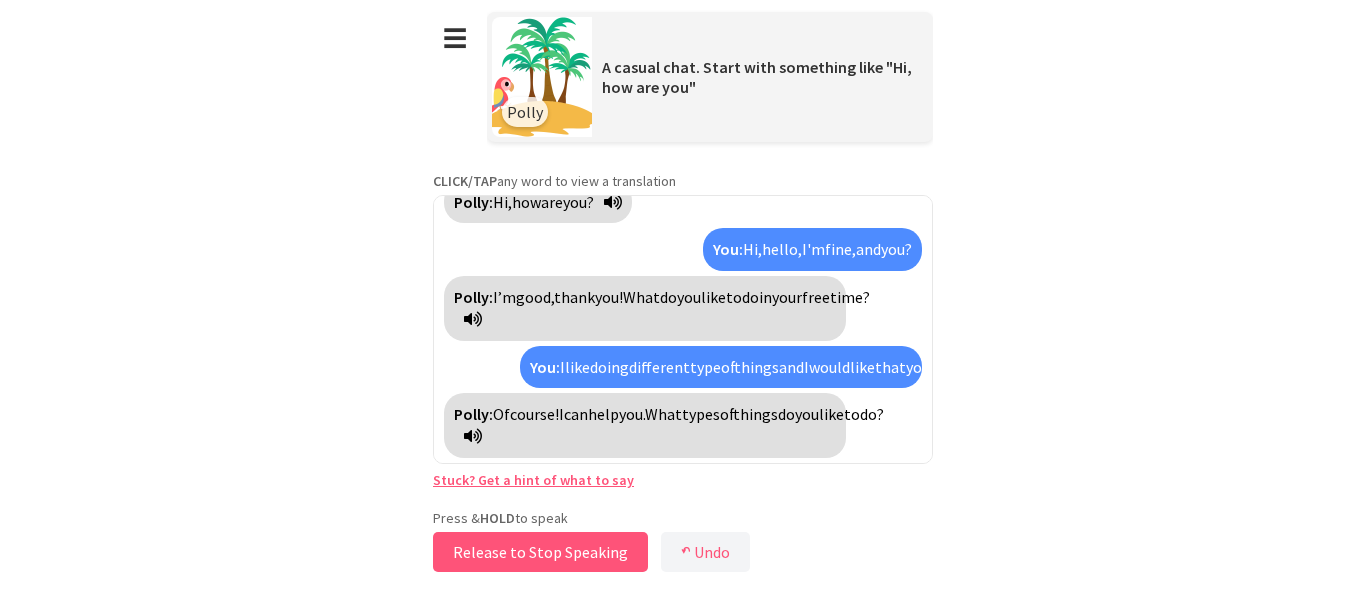 drag, startPoint x: 588, startPoint y: 557, endPoint x: 572, endPoint y: 552, distance: 16.763054 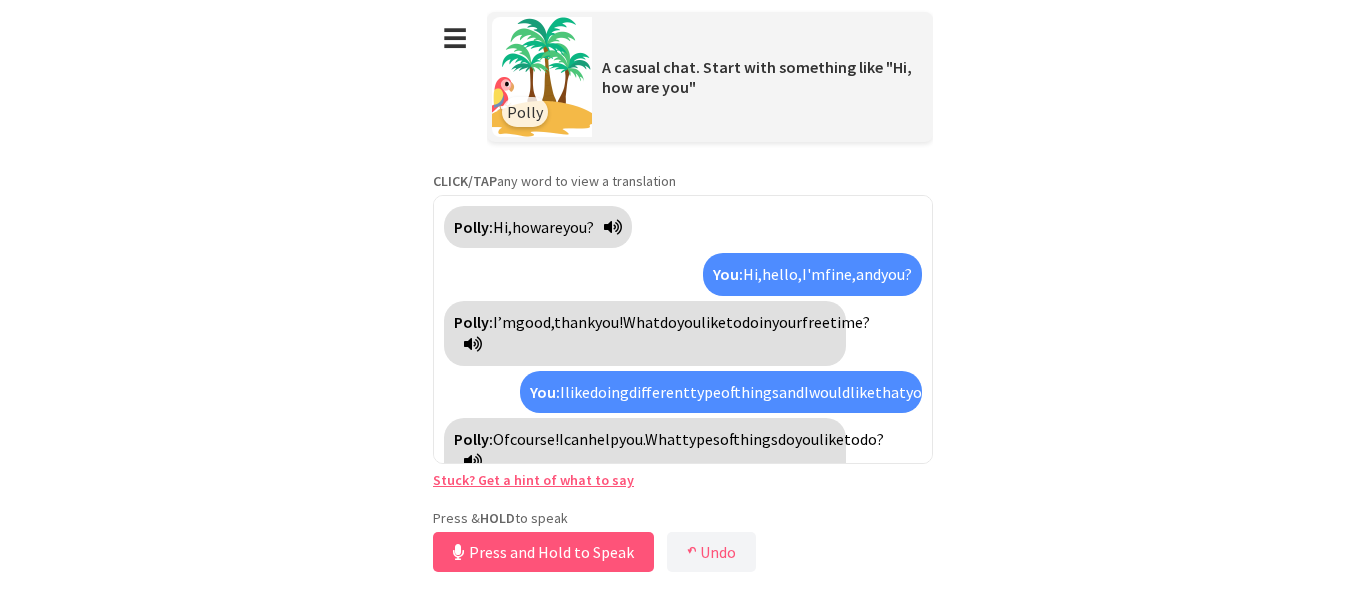 scroll, scrollTop: 231, scrollLeft: 0, axis: vertical 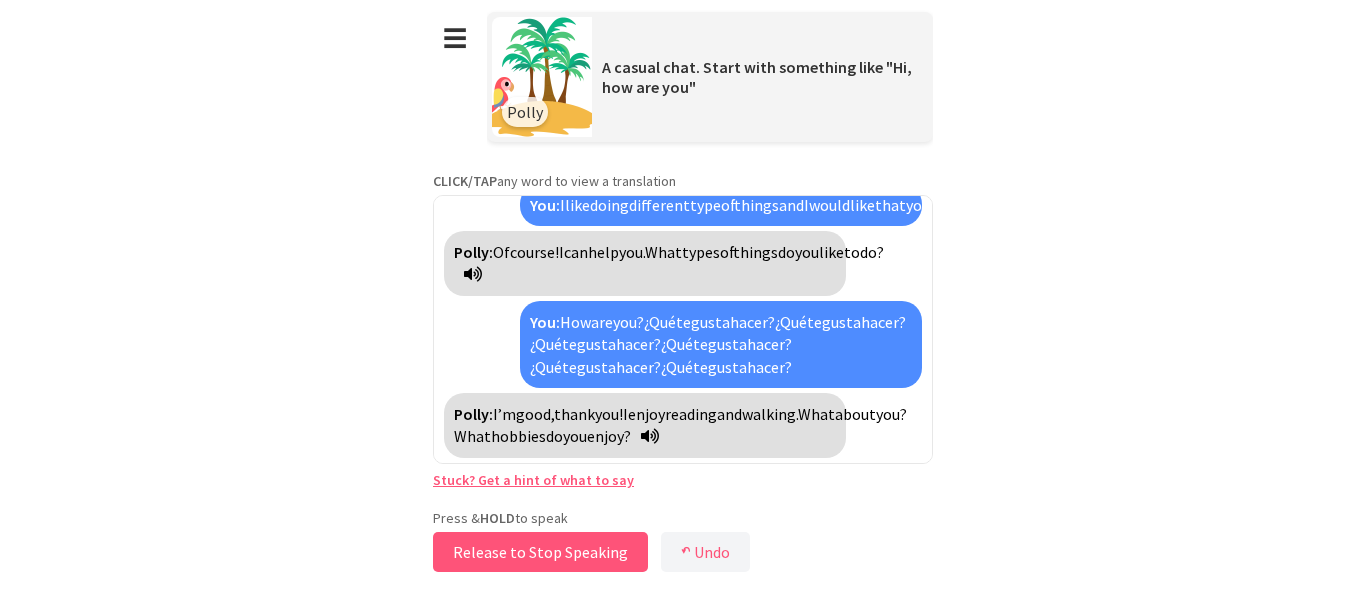 click on "Release to Stop Speaking" at bounding box center [540, 552] 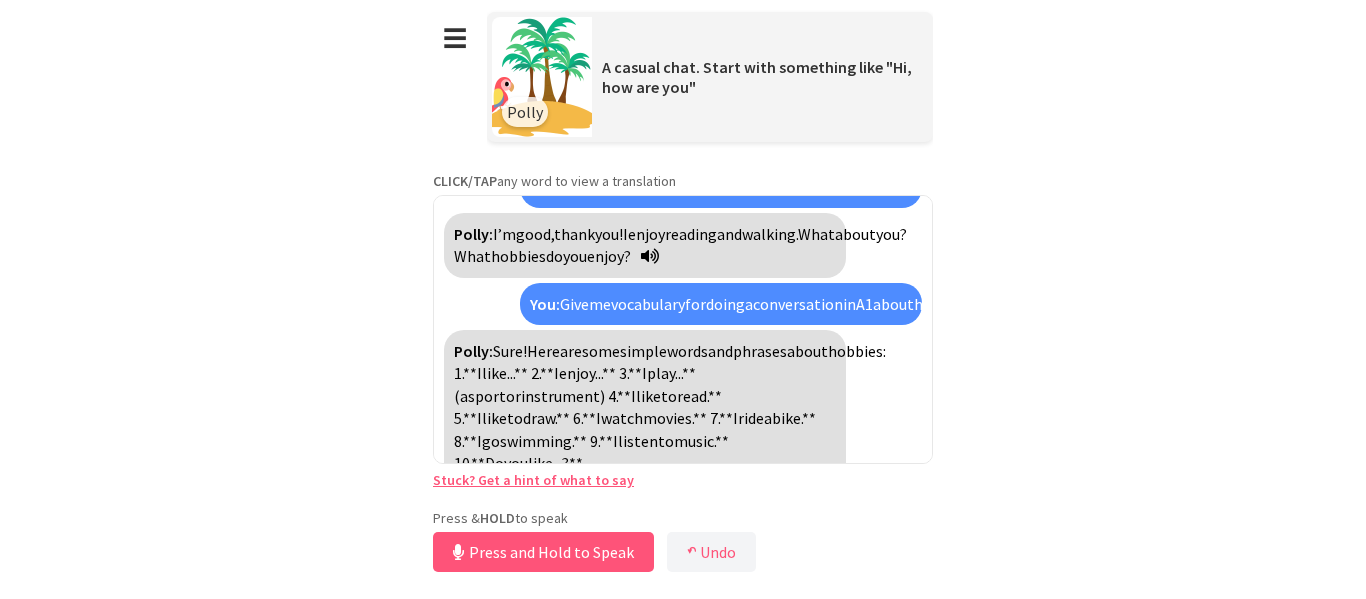 scroll, scrollTop: 483, scrollLeft: 0, axis: vertical 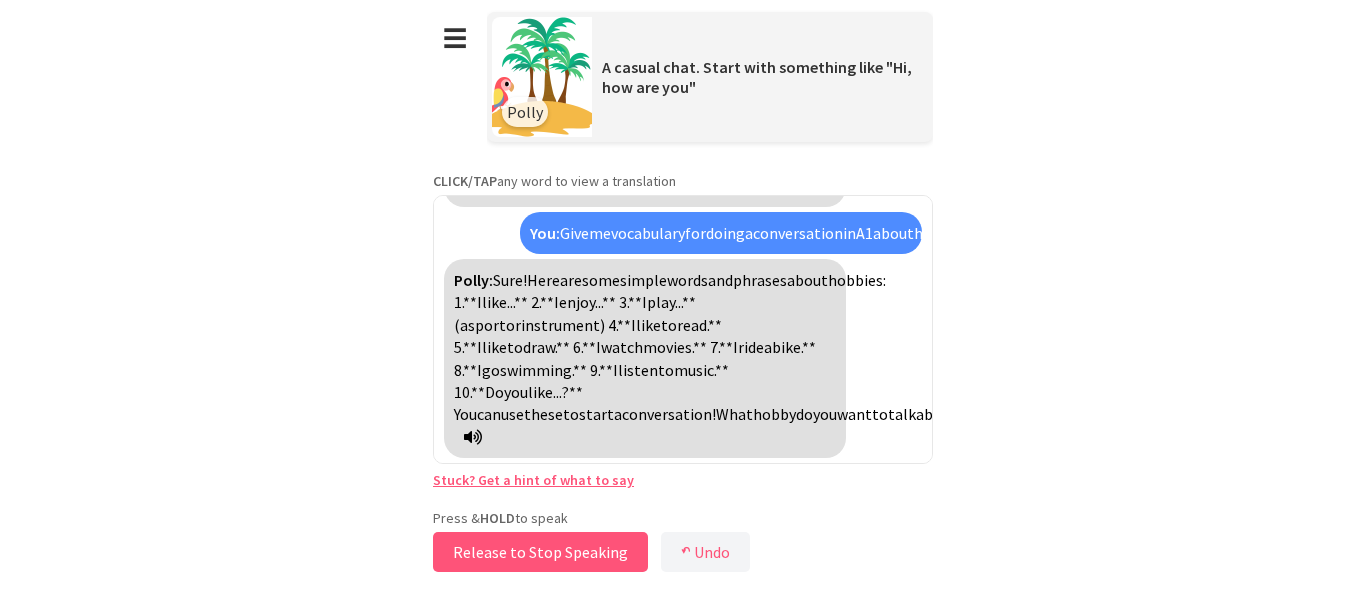 click on "Release to Stop Speaking" at bounding box center (540, 552) 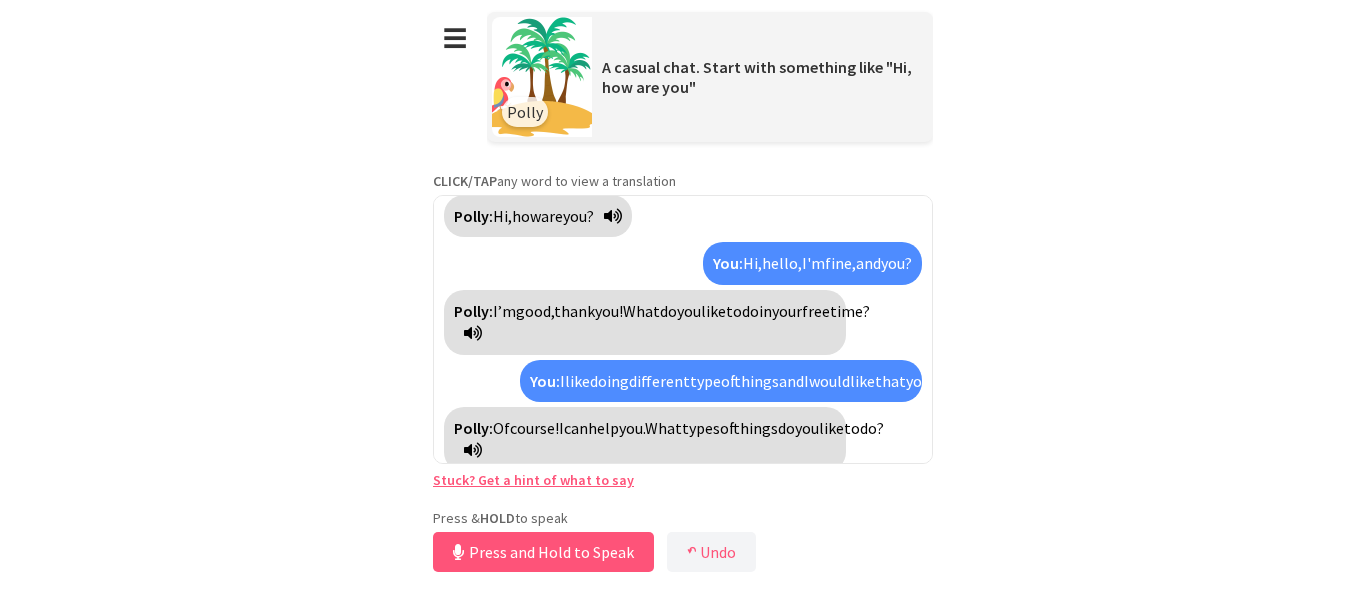 scroll, scrollTop: 0, scrollLeft: 0, axis: both 